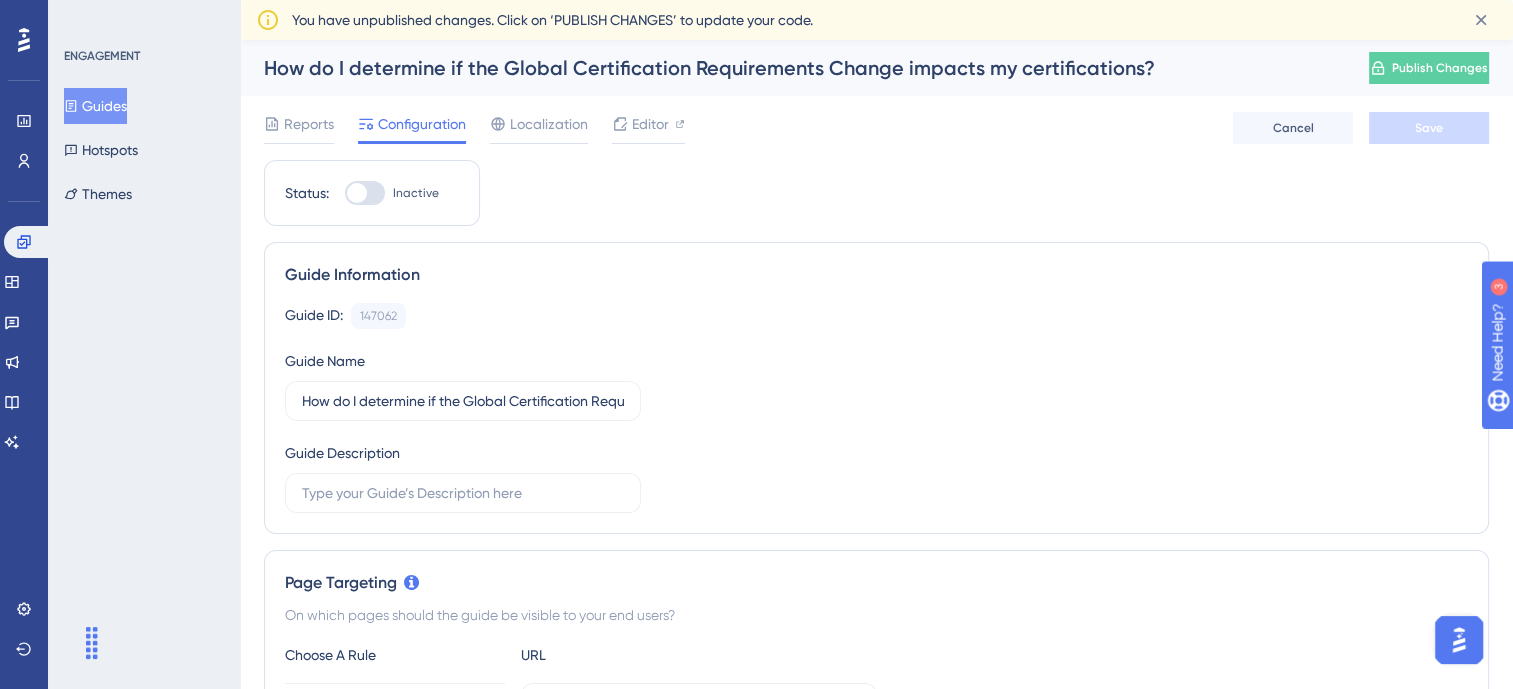 scroll, scrollTop: 0, scrollLeft: 0, axis: both 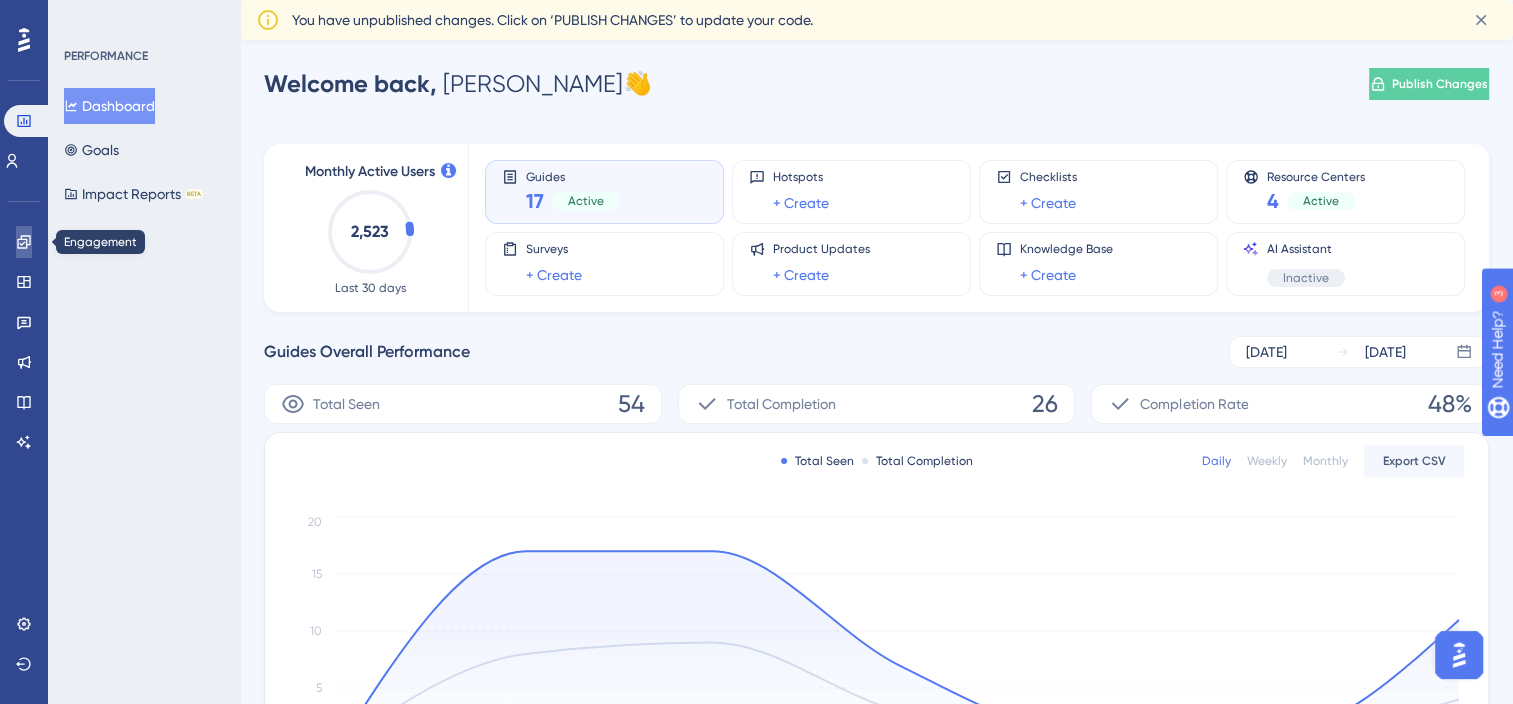 click 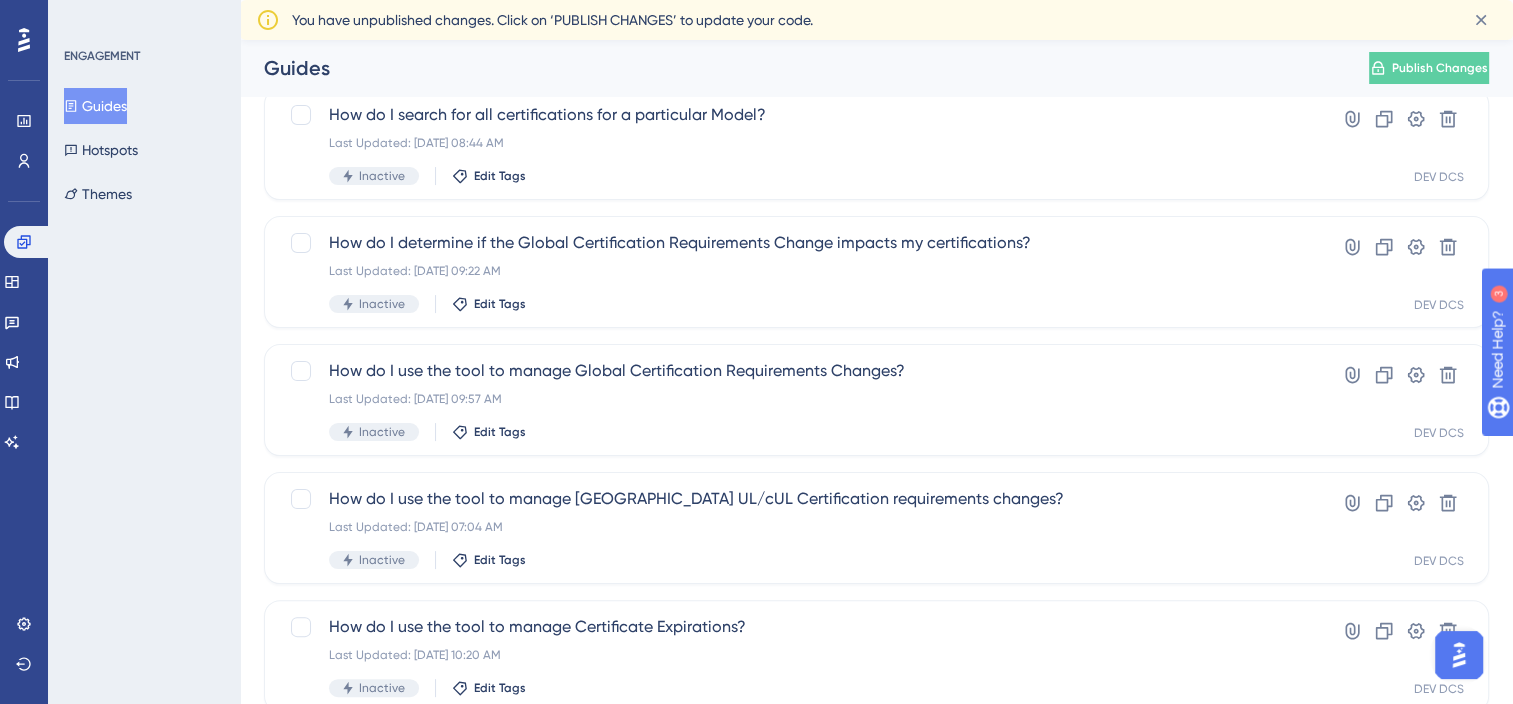 scroll, scrollTop: 848, scrollLeft: 0, axis: vertical 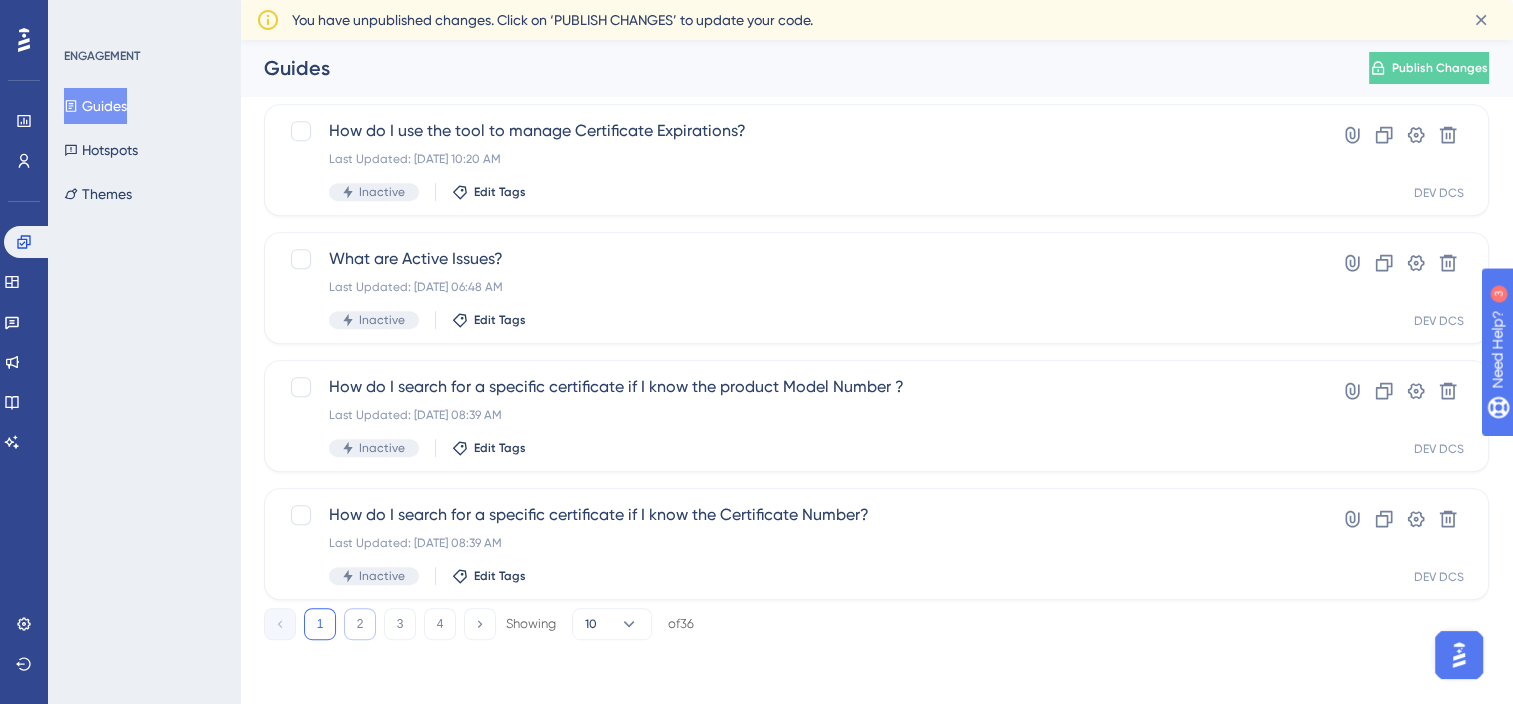 click on "2" at bounding box center [360, 624] 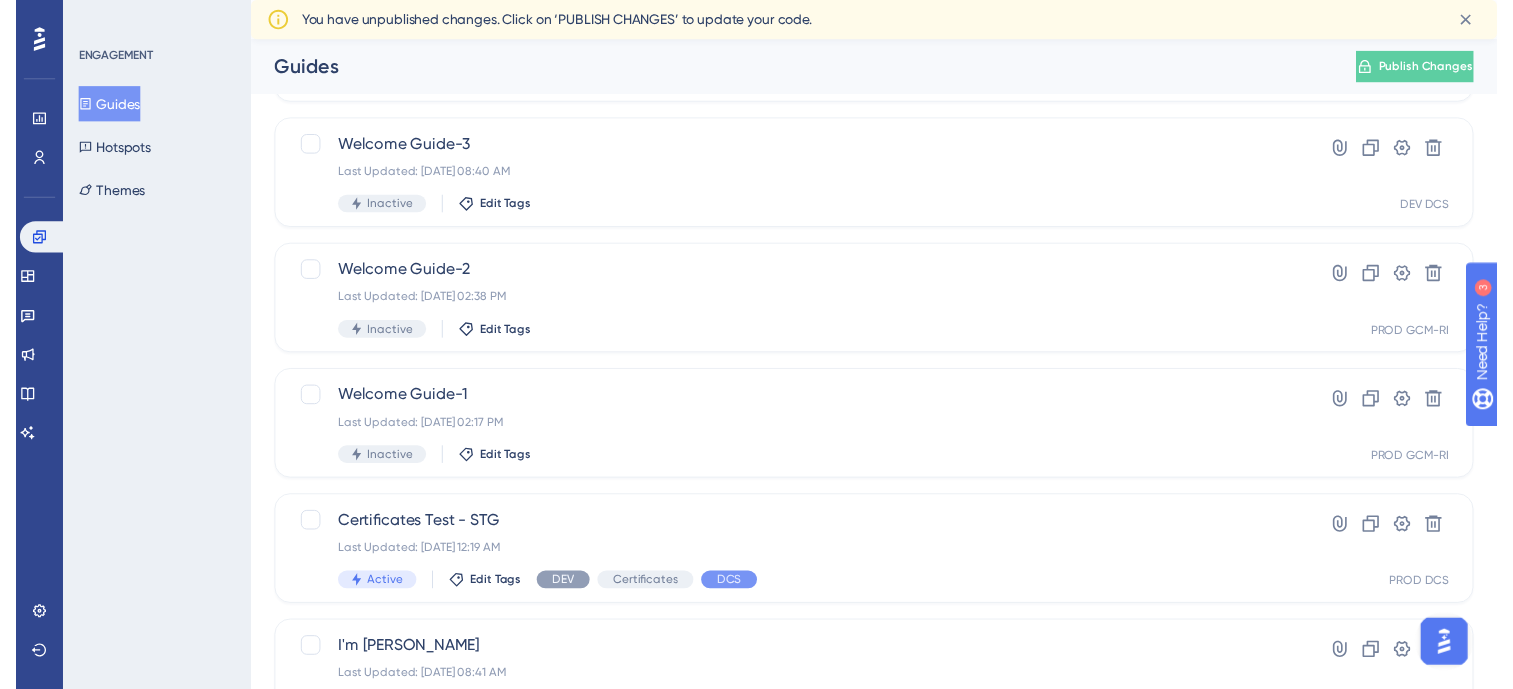 scroll, scrollTop: 0, scrollLeft: 0, axis: both 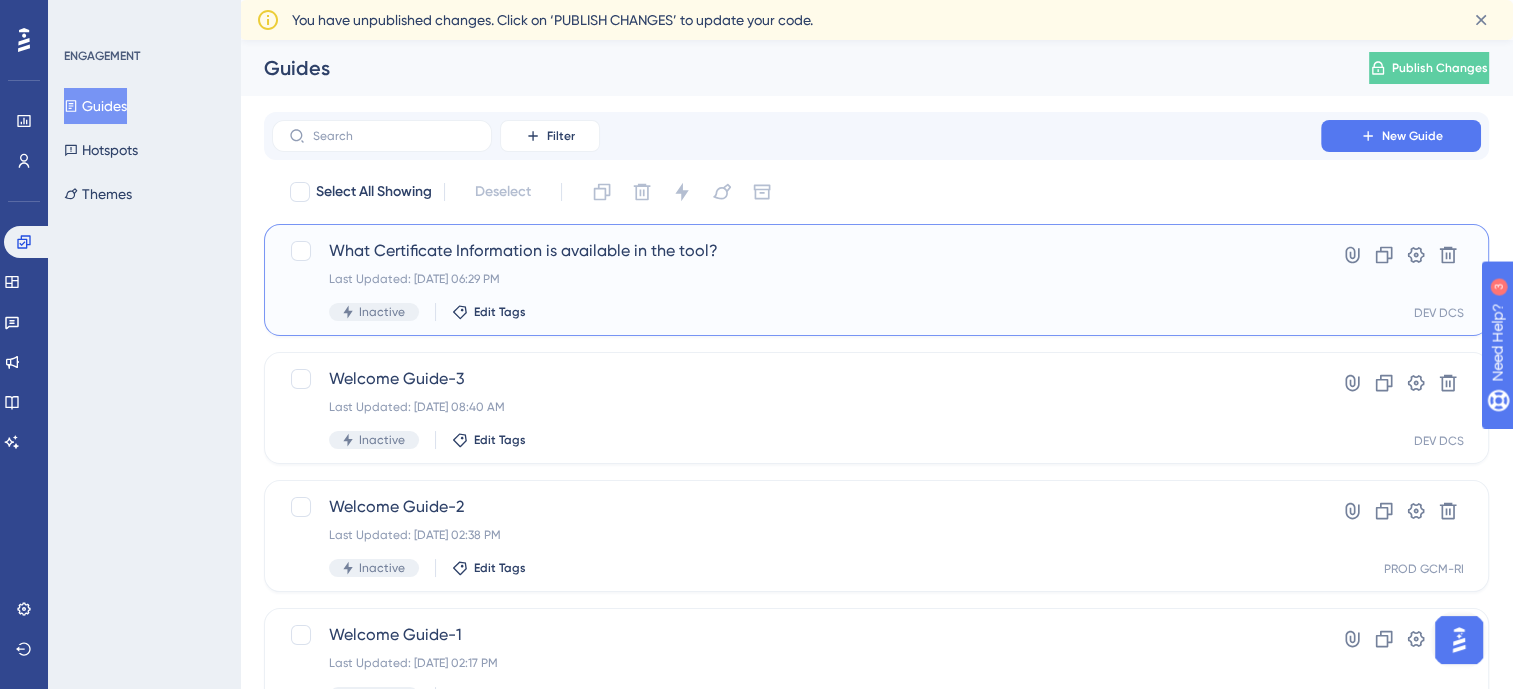 click on "What Certificate Information is available in the tool?" at bounding box center [796, 251] 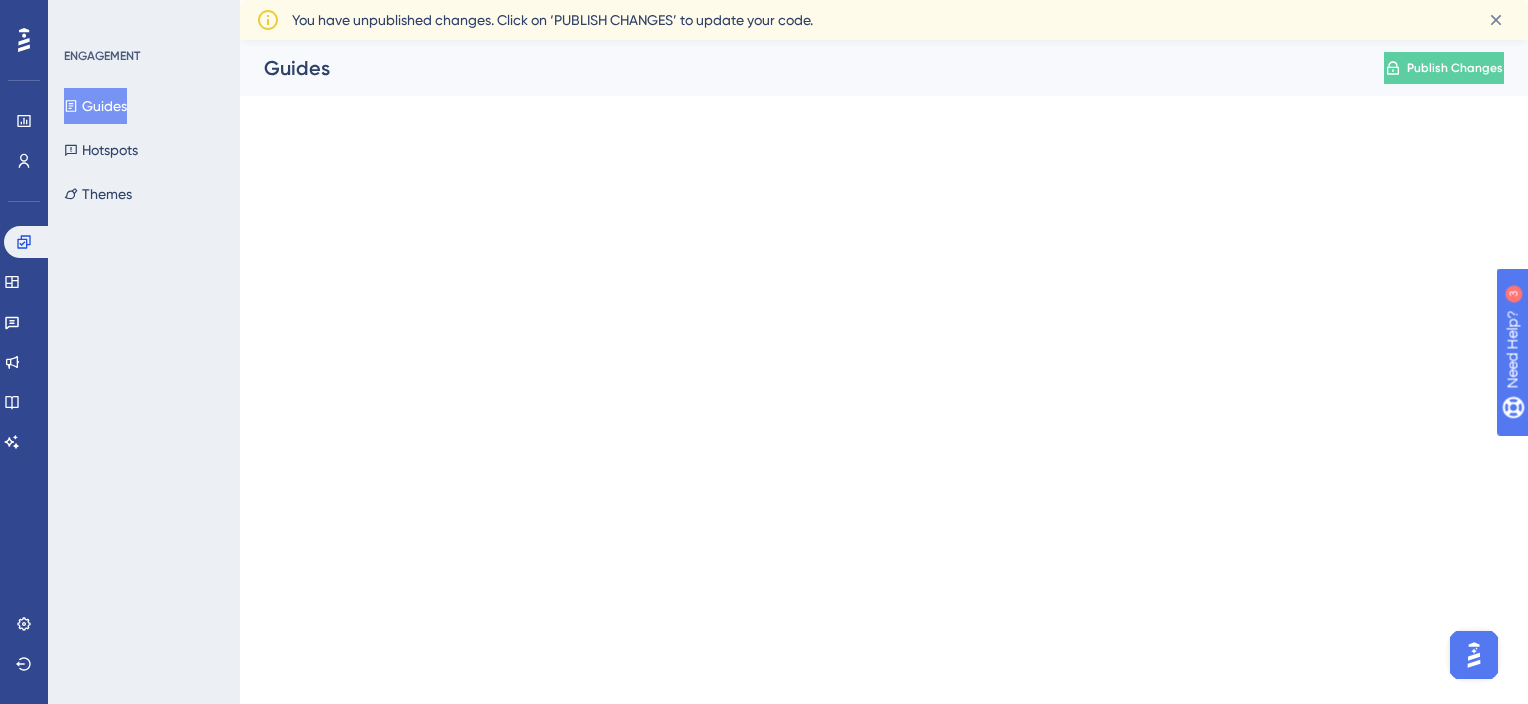 click on "Performance Users Engagement Widgets Feedback Product Updates Knowledge Base AI Assistant Settings Logout ENGAGEMENT Guides Hotspots Themes Guides Publish Changes Your role doesn’t have permission to publish. You have unpublished changes. Click on ‘PUBLISH CHANGES’ to update your code.
21" at bounding box center (764, 0) 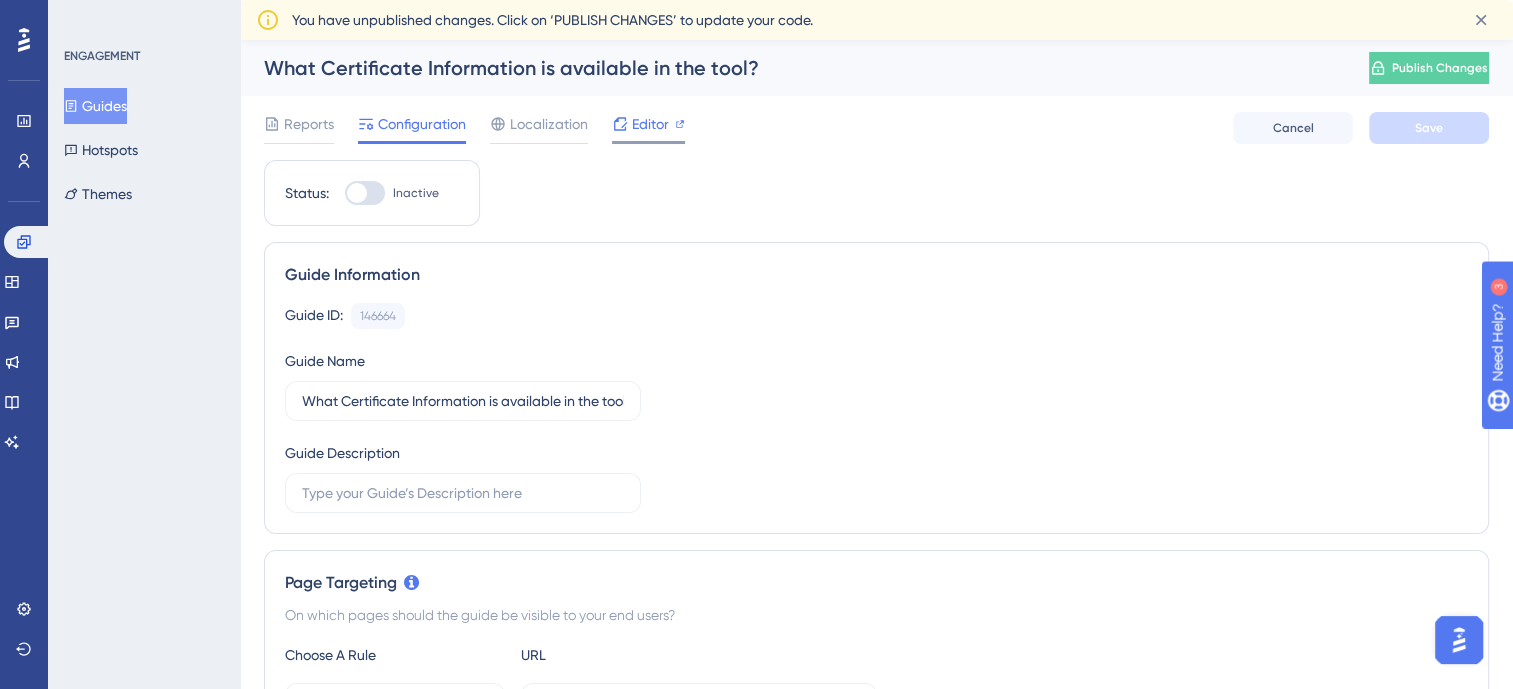 click on "Editor" at bounding box center [650, 124] 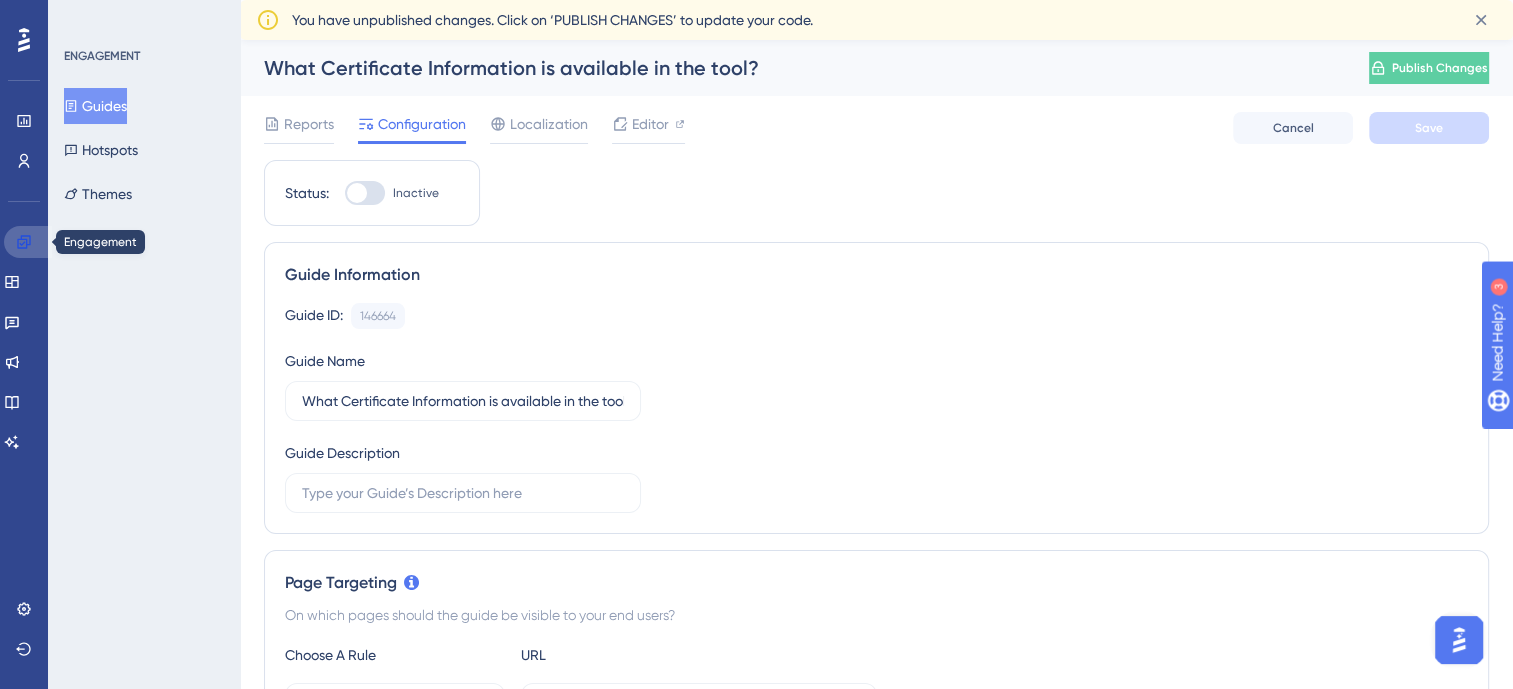 click 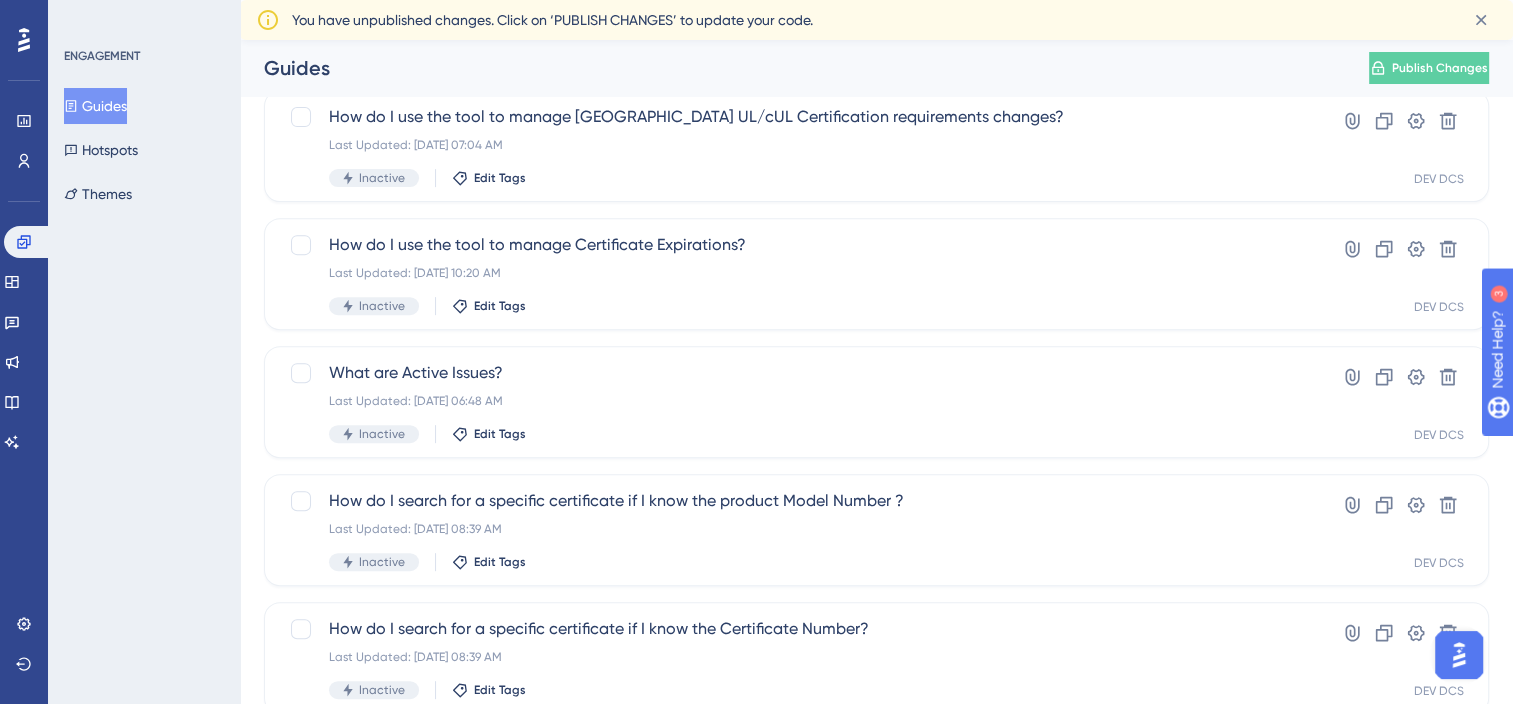 scroll, scrollTop: 738, scrollLeft: 0, axis: vertical 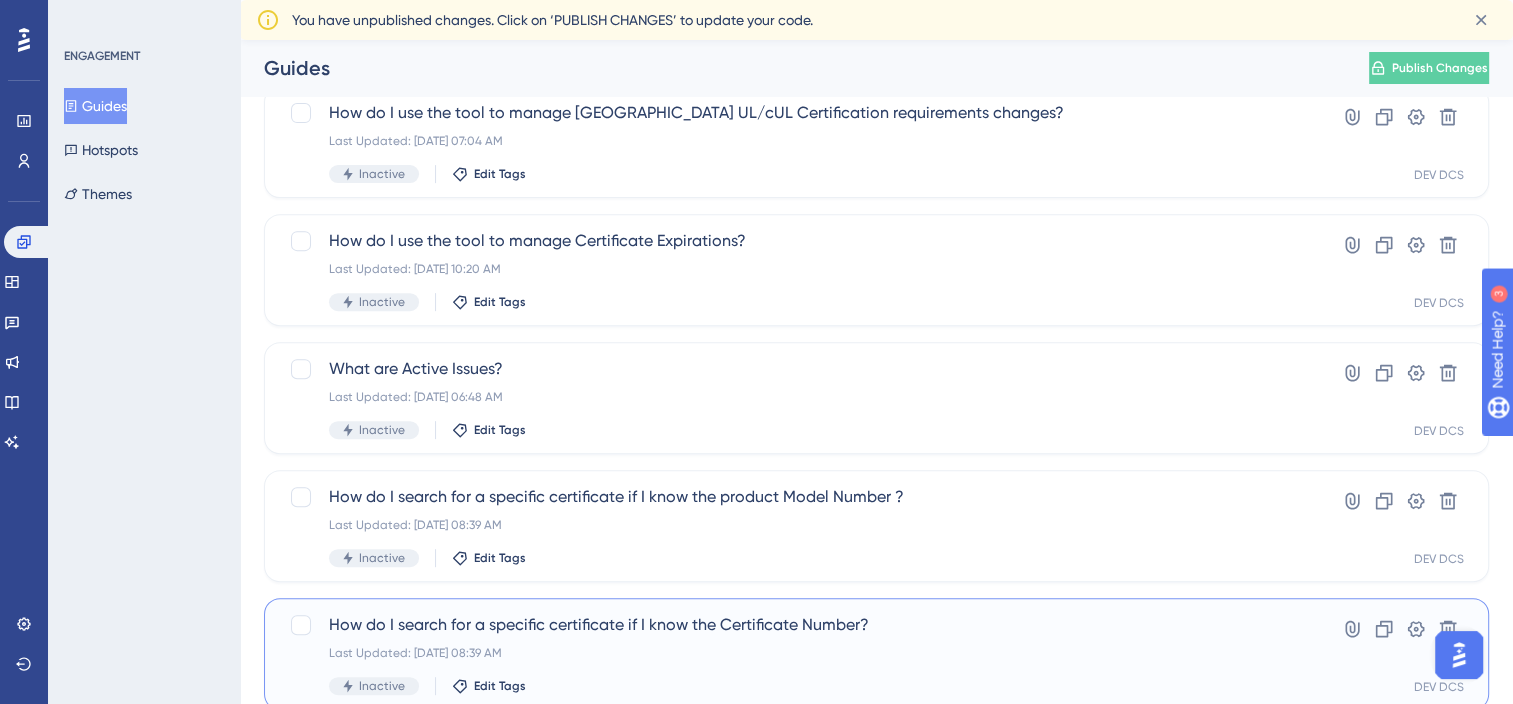 click on "How do I search for a specific certificate if I know the Certificate Number?" at bounding box center [796, 625] 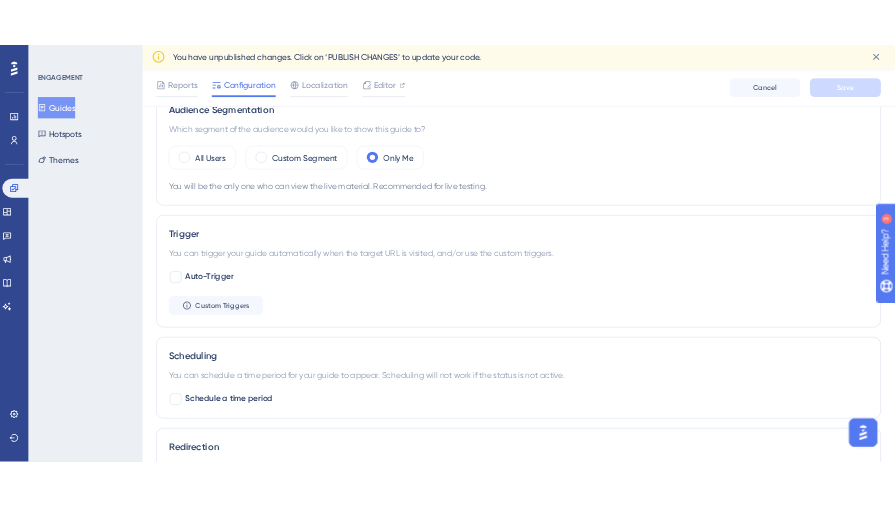 scroll, scrollTop: 0, scrollLeft: 0, axis: both 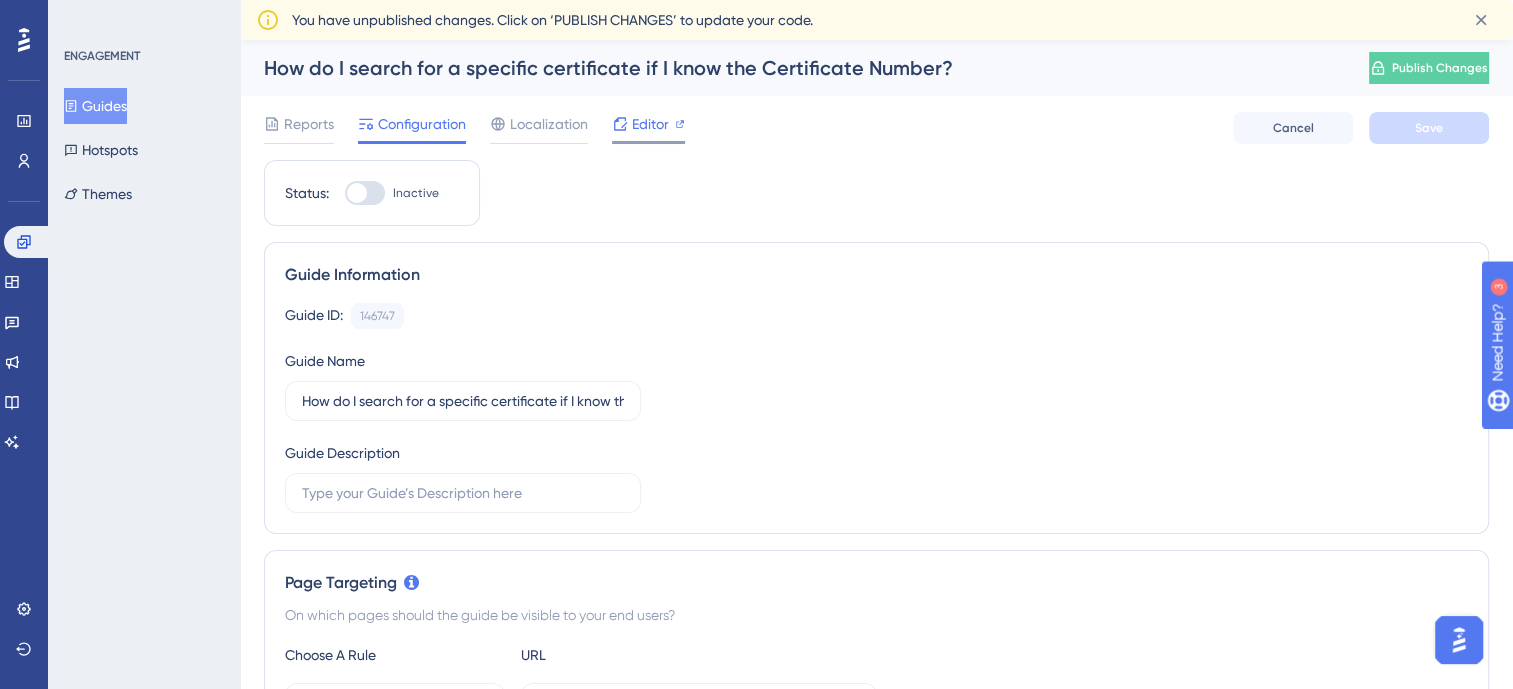 click on "Editor" at bounding box center (650, 124) 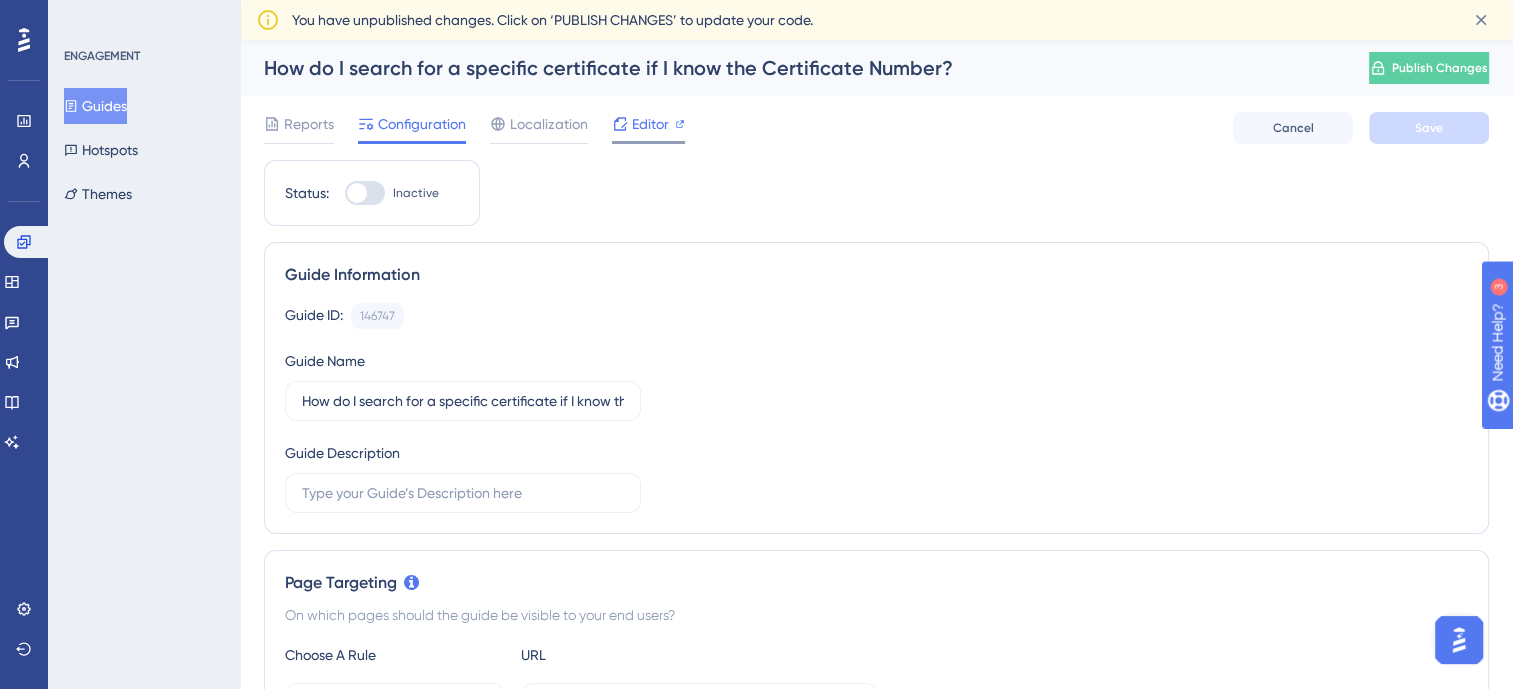 click on "Editor" at bounding box center (650, 124) 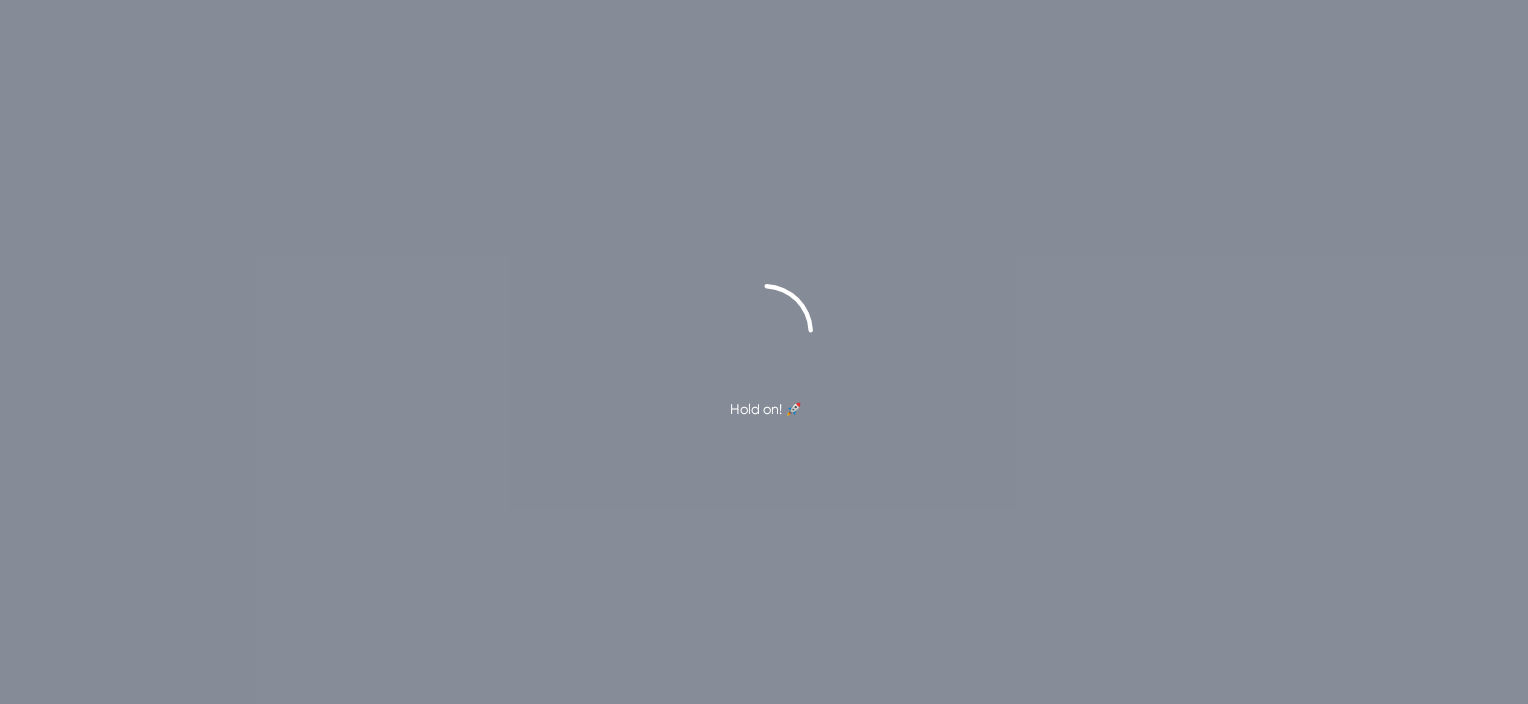 scroll, scrollTop: 0, scrollLeft: 0, axis: both 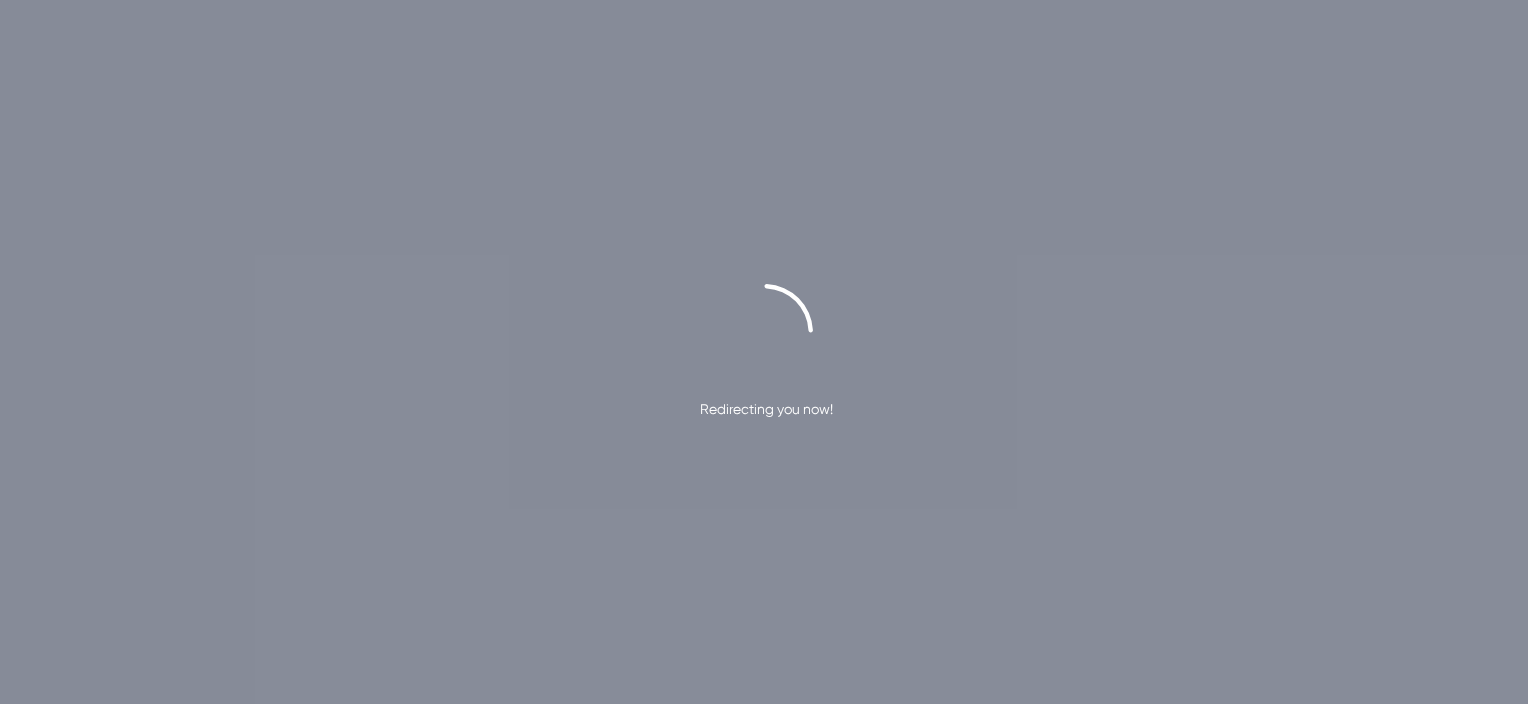click on "Redirecting you now!" at bounding box center [764, 352] 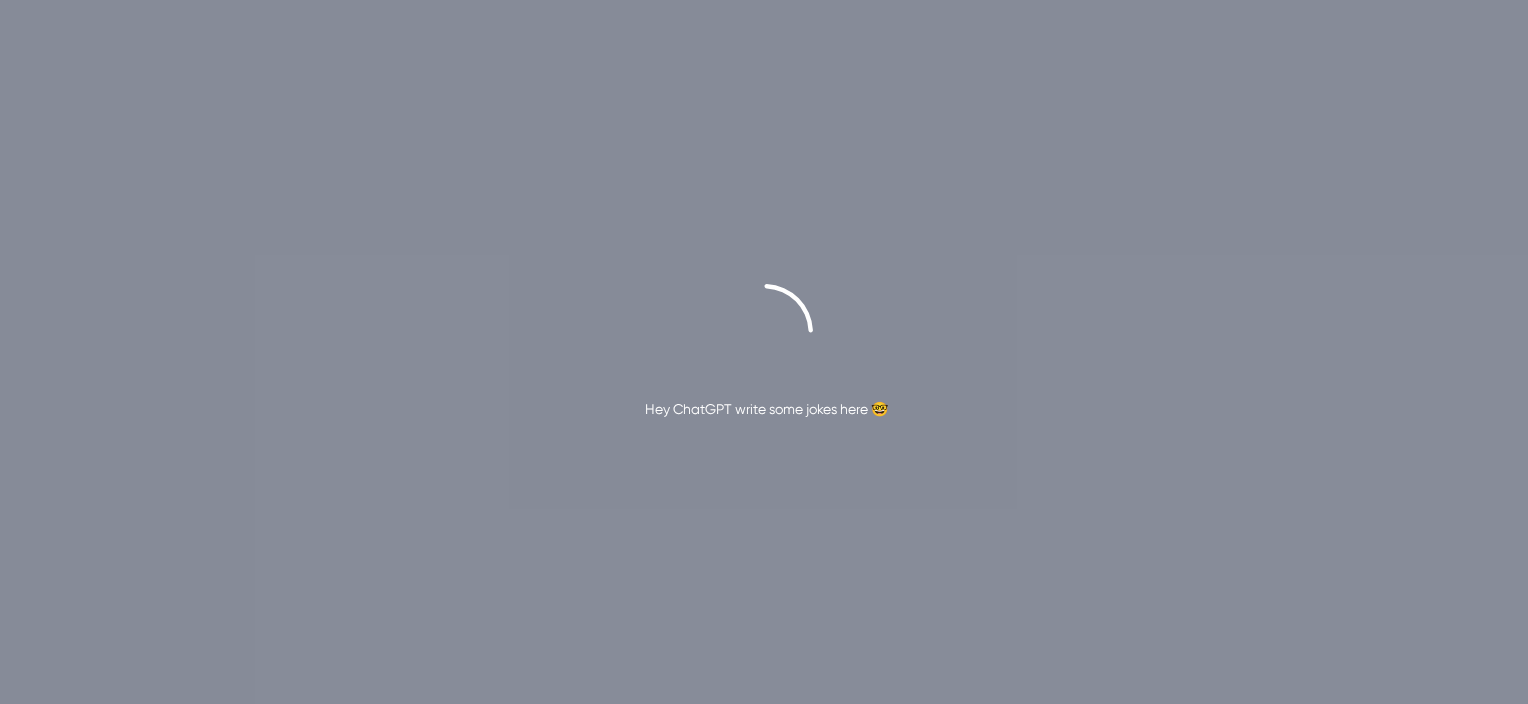 scroll, scrollTop: 0, scrollLeft: 0, axis: both 